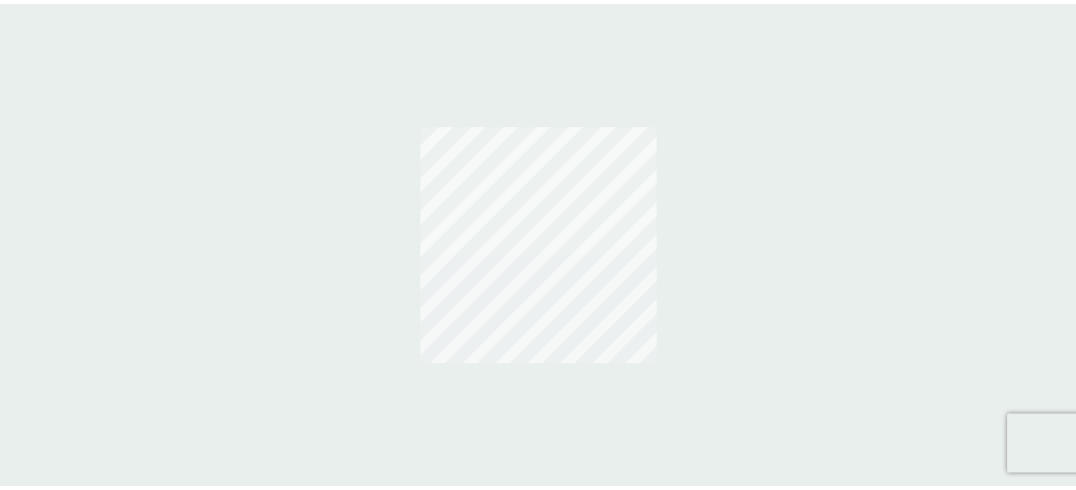 scroll, scrollTop: 0, scrollLeft: 0, axis: both 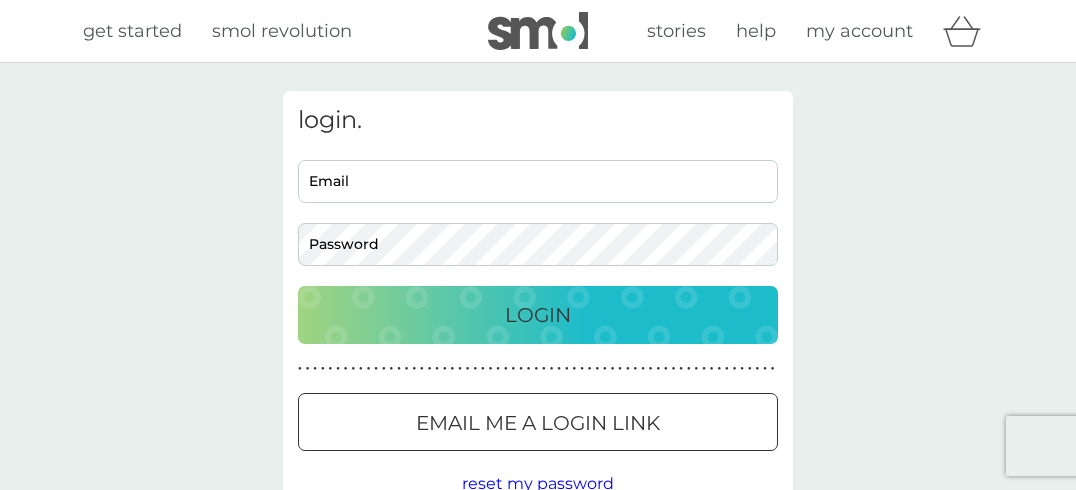 click on "Email" at bounding box center [538, 181] 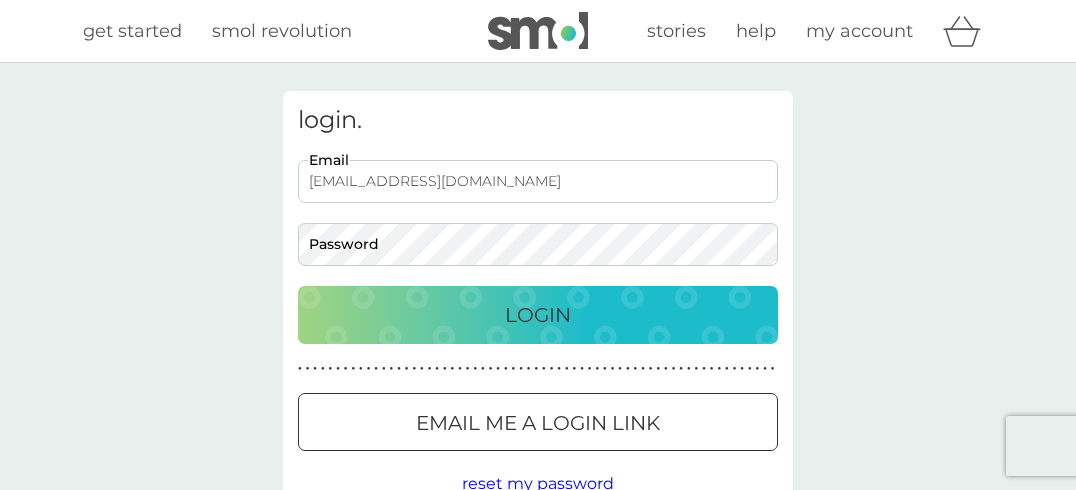 type on "[EMAIL_ADDRESS][DOMAIN_NAME]" 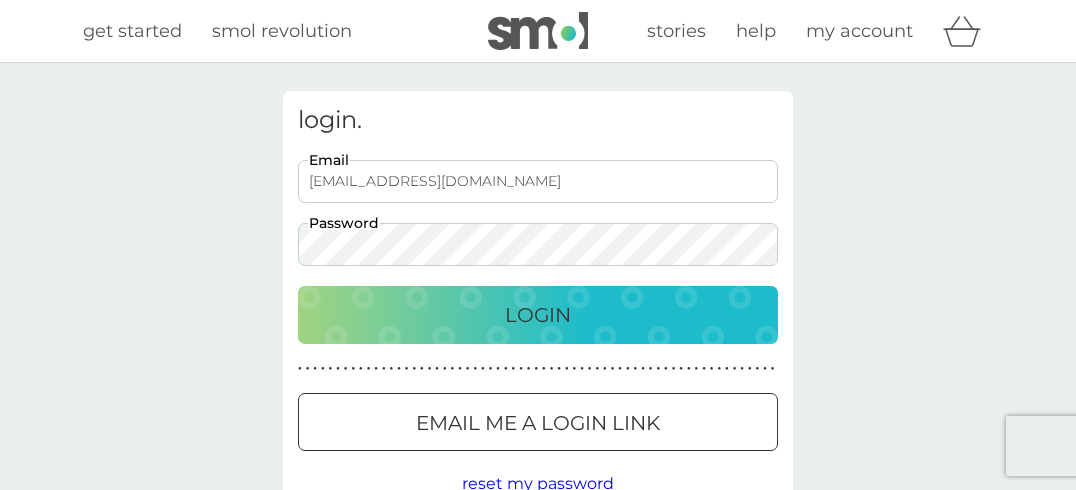 click on "Login" at bounding box center (538, 315) 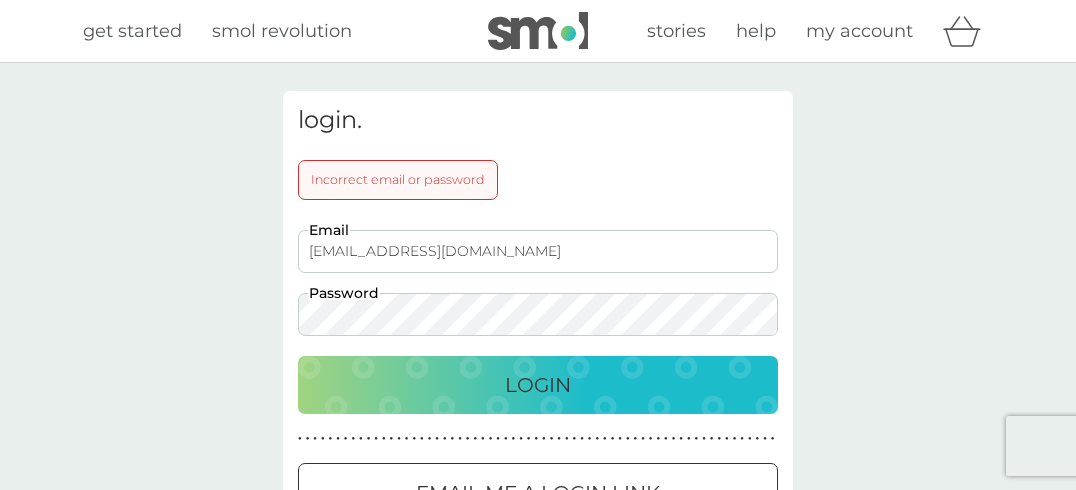click on "Login" at bounding box center (538, 385) 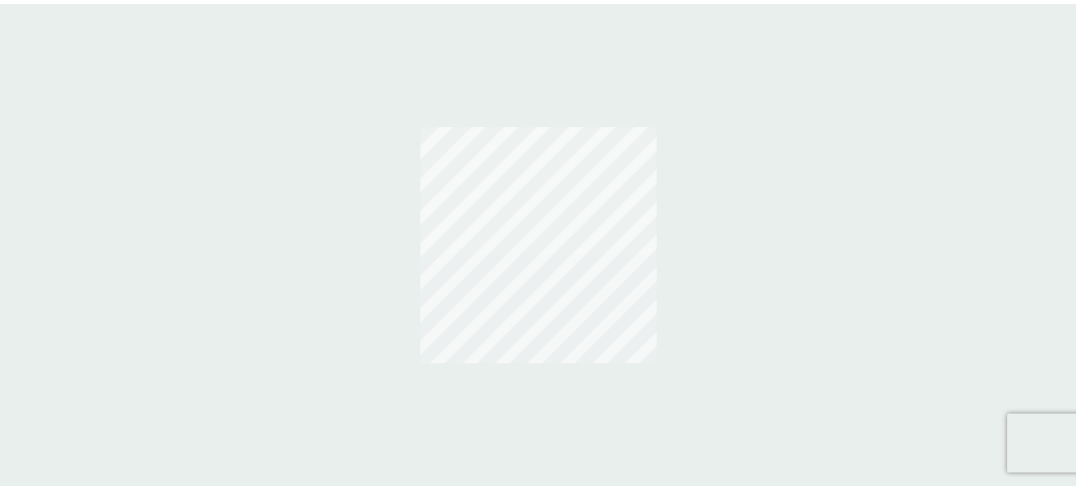 scroll, scrollTop: 0, scrollLeft: 0, axis: both 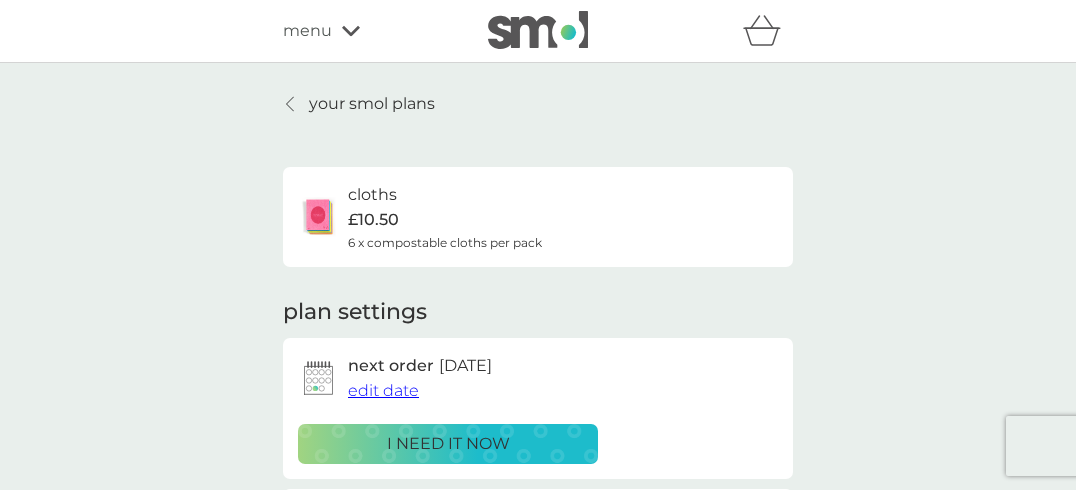 click on "your smol plans" at bounding box center [372, 104] 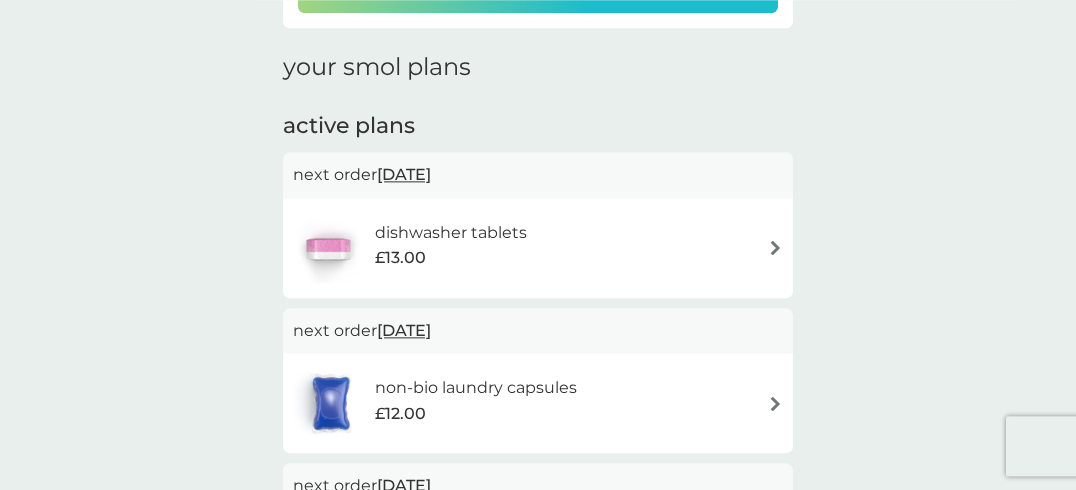 scroll, scrollTop: 271, scrollLeft: 0, axis: vertical 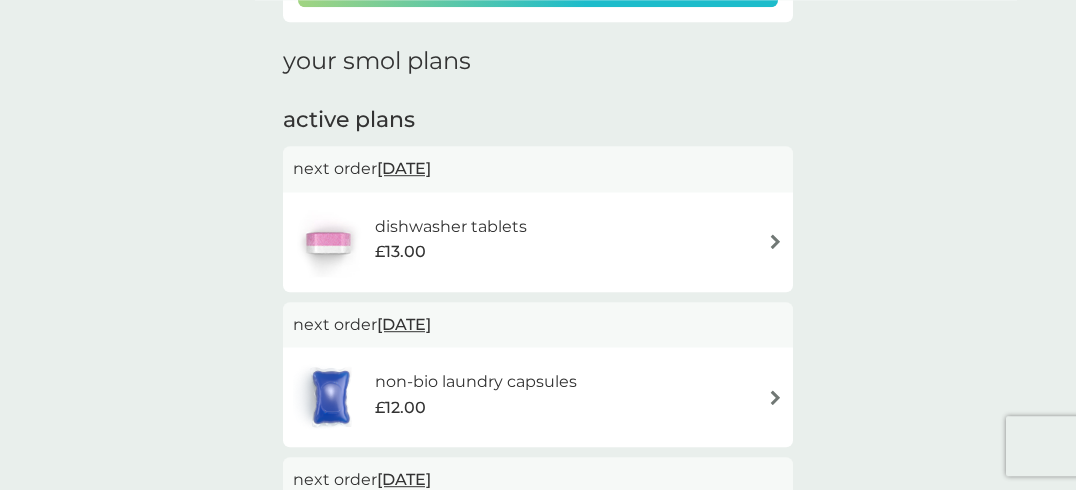 click on "[DATE]" at bounding box center [404, 168] 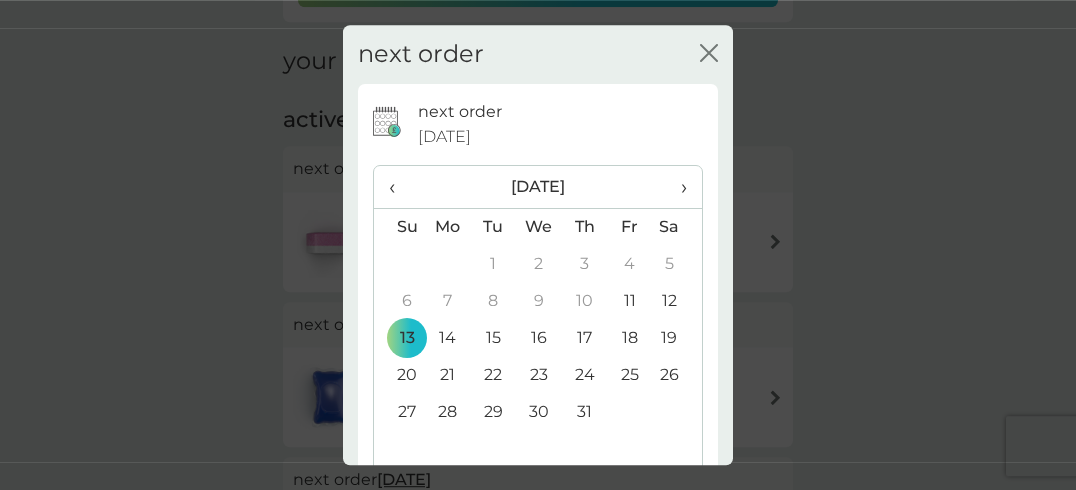 click on "close" 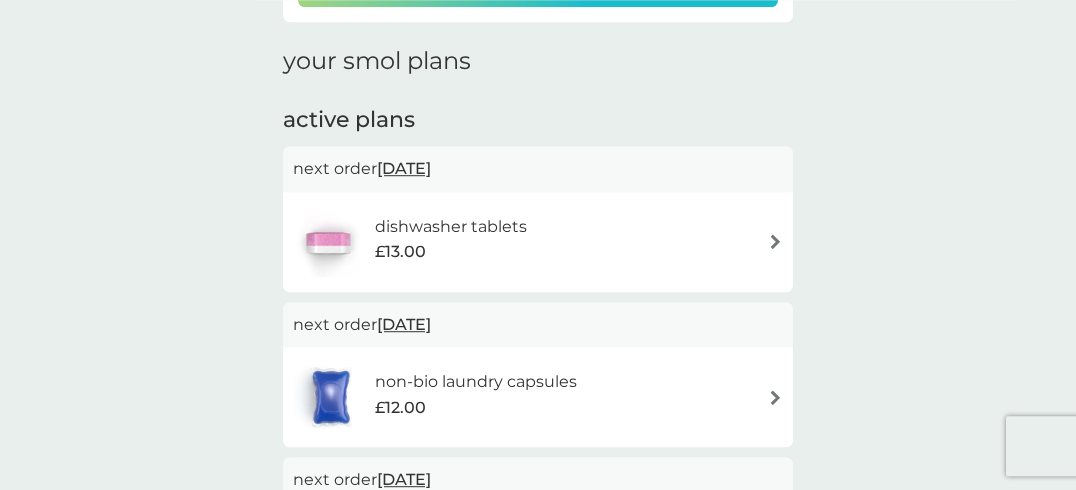 click at bounding box center [775, 241] 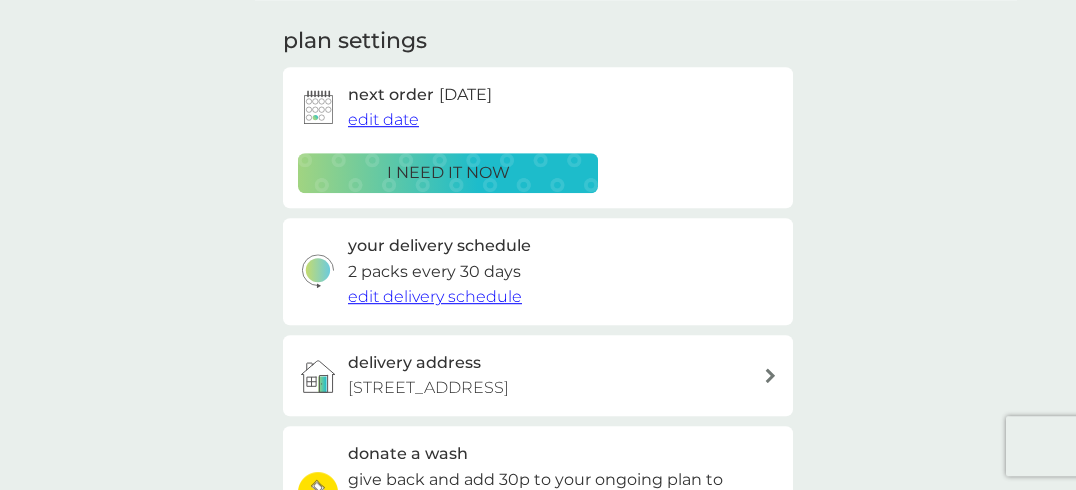 scroll, scrollTop: 0, scrollLeft: 0, axis: both 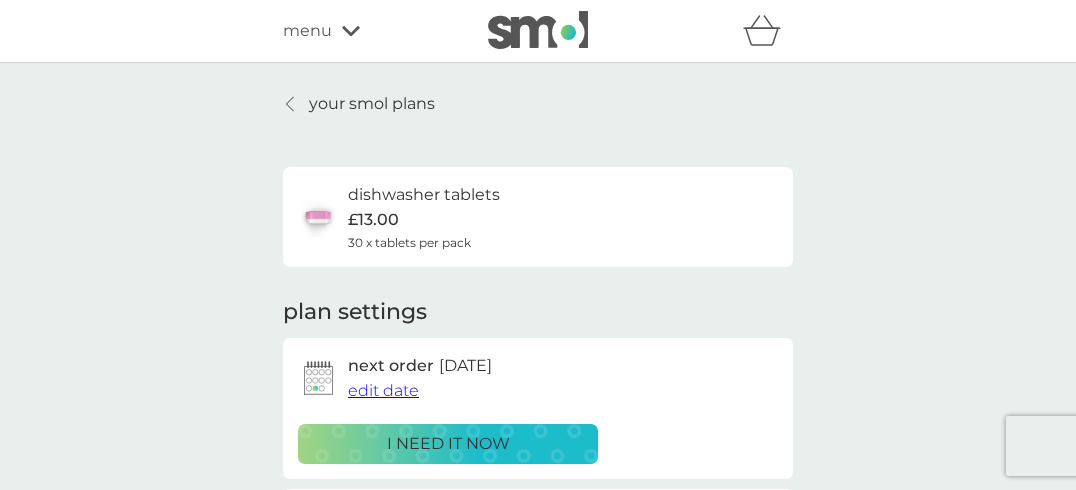 click on "edit date" at bounding box center [383, 390] 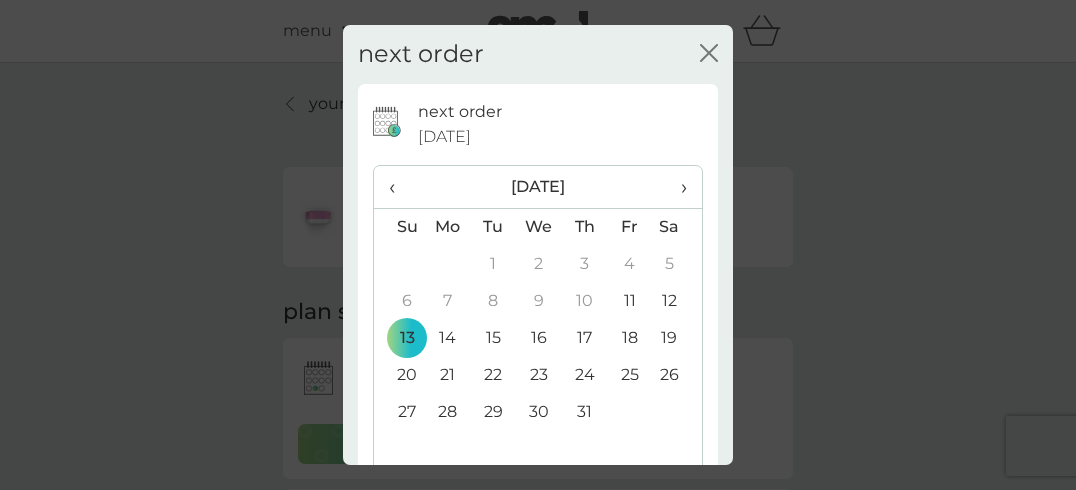 click on "27" at bounding box center (399, 412) 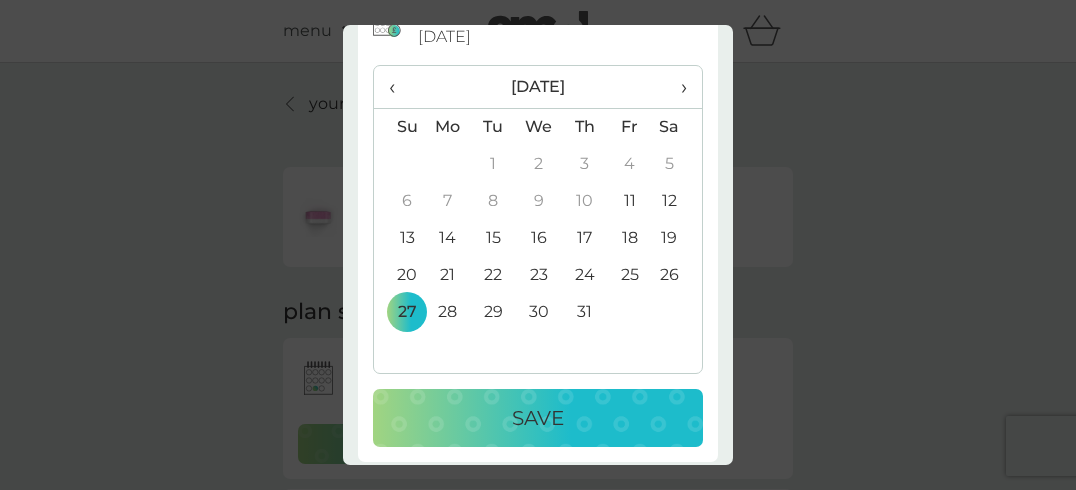 scroll, scrollTop: 111, scrollLeft: 0, axis: vertical 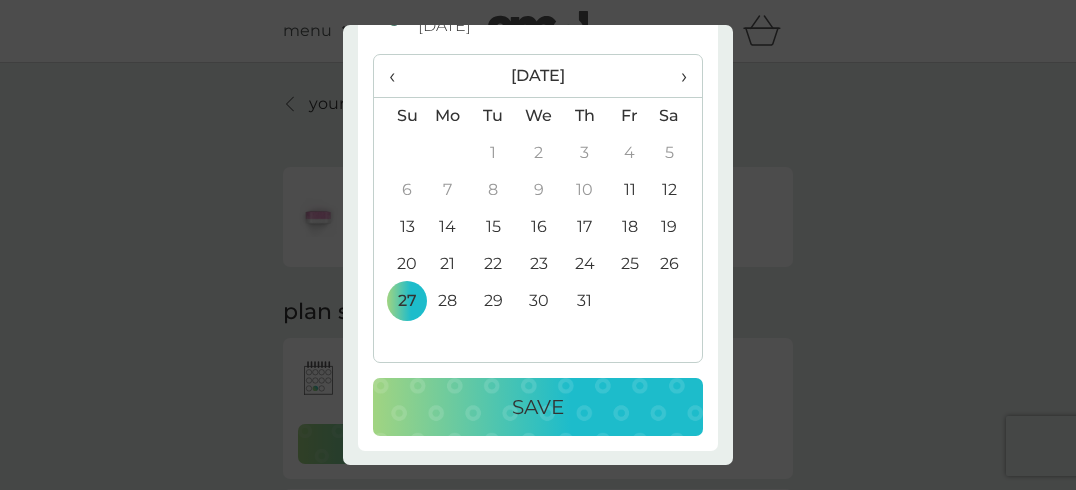click on "Save" at bounding box center [538, 407] 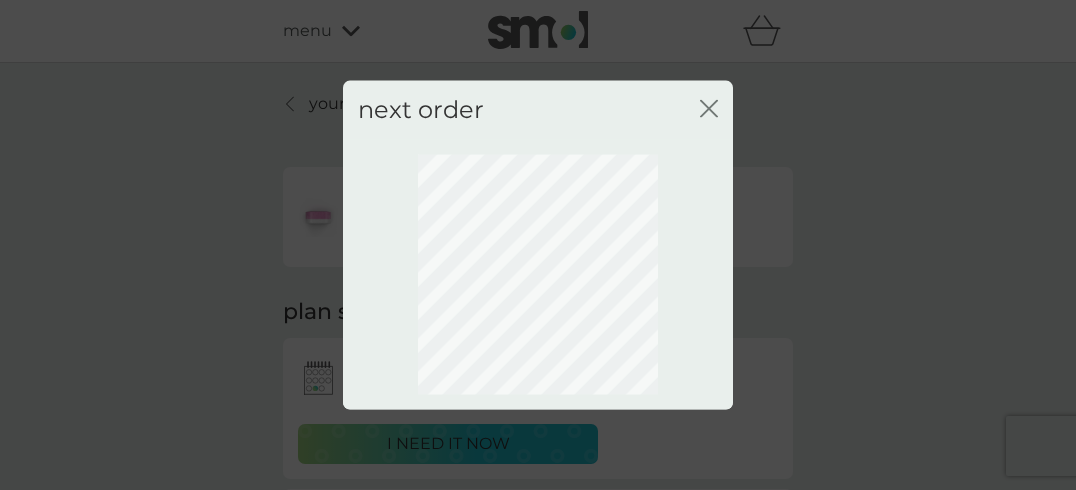 scroll, scrollTop: 0, scrollLeft: 0, axis: both 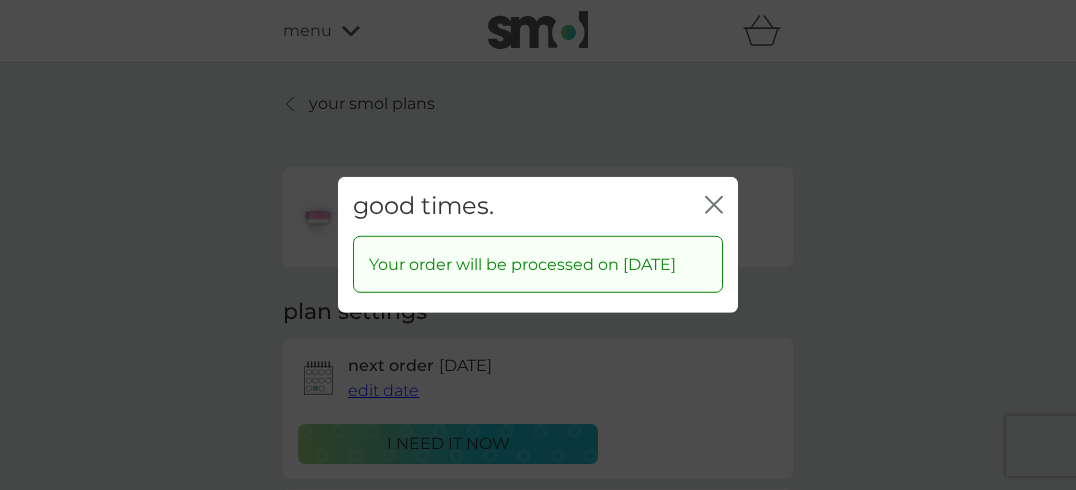 click on "close" 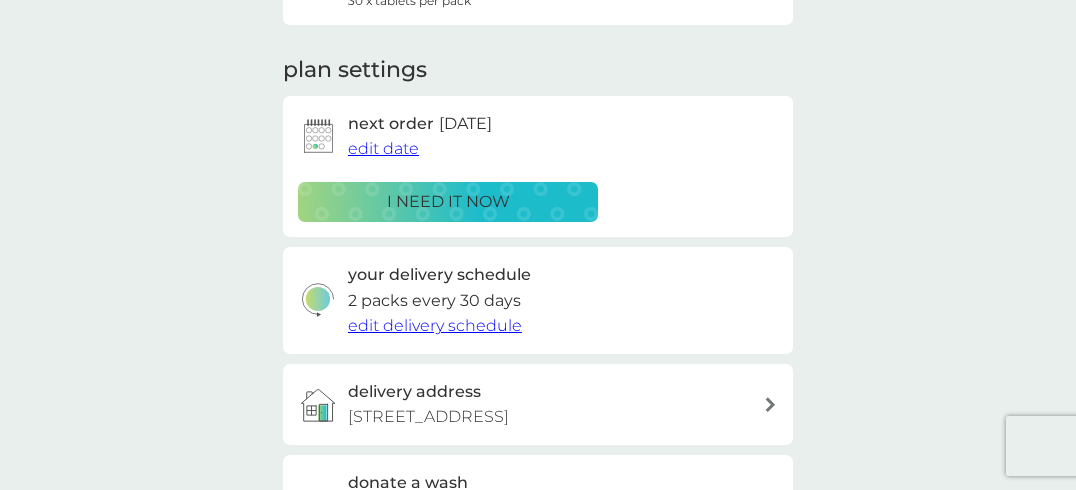 scroll, scrollTop: 0, scrollLeft: 0, axis: both 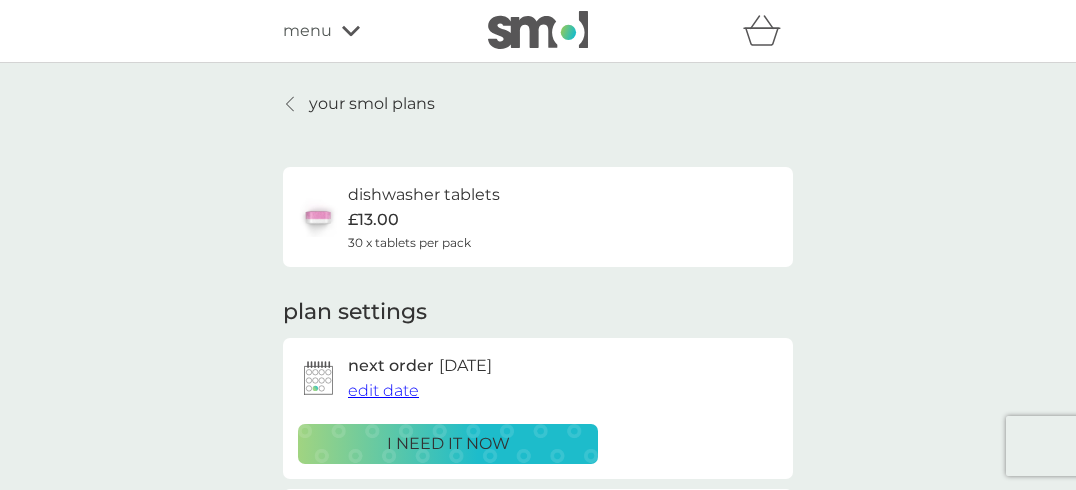 click on "your smol plans" at bounding box center [372, 104] 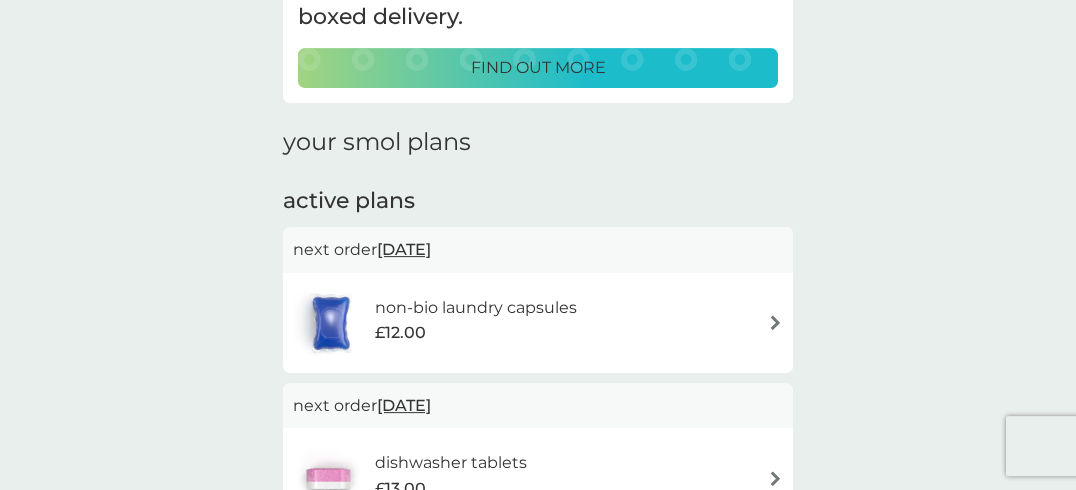 scroll, scrollTop: 262, scrollLeft: 0, axis: vertical 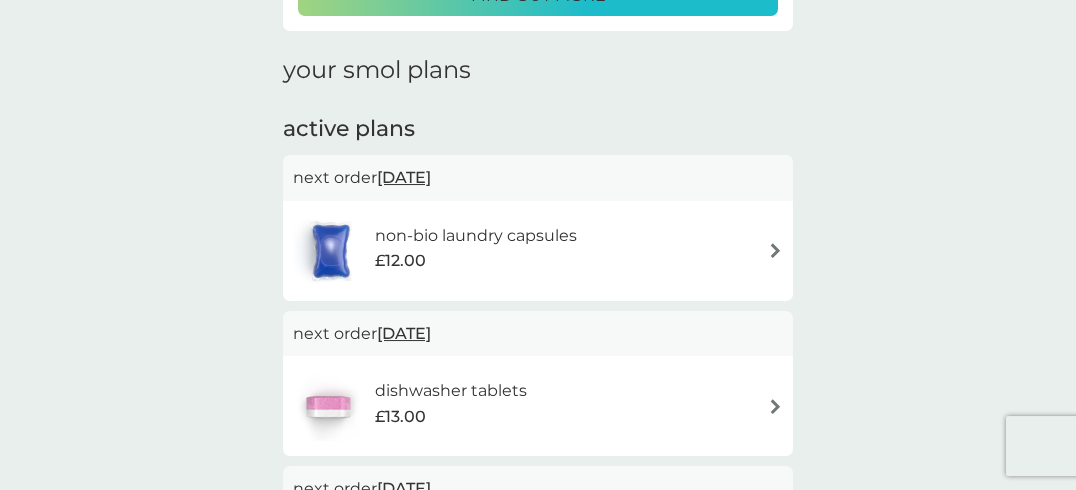 click on "[DATE]" at bounding box center [404, 177] 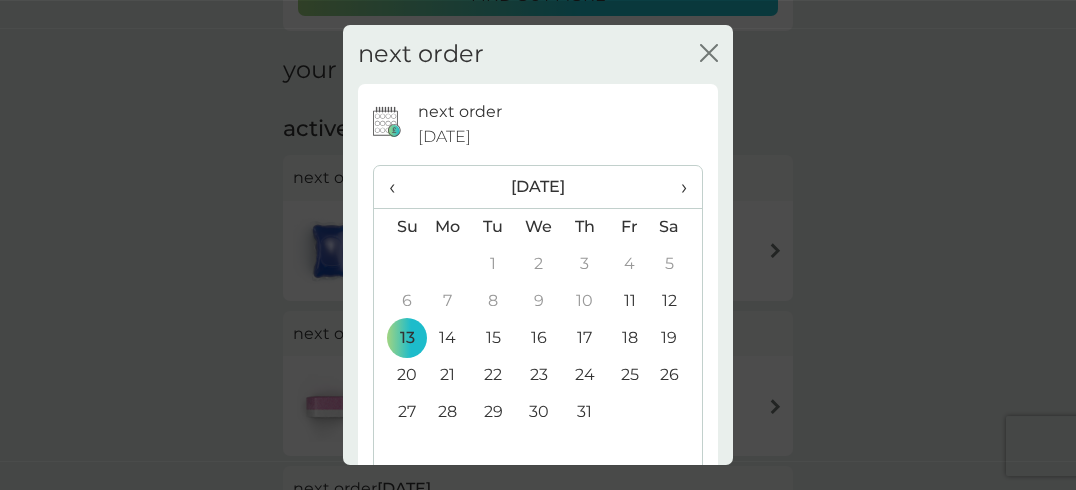 click on "close" 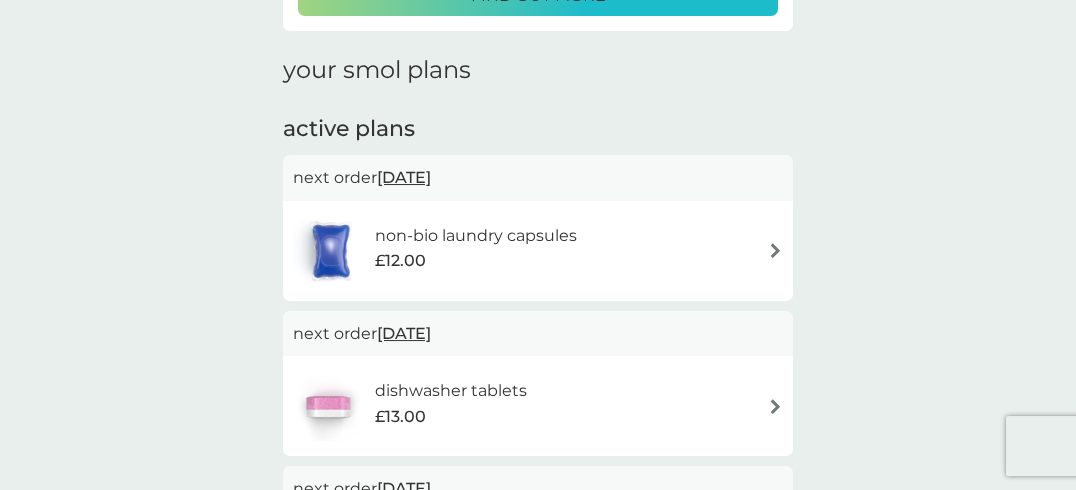 click at bounding box center (775, 250) 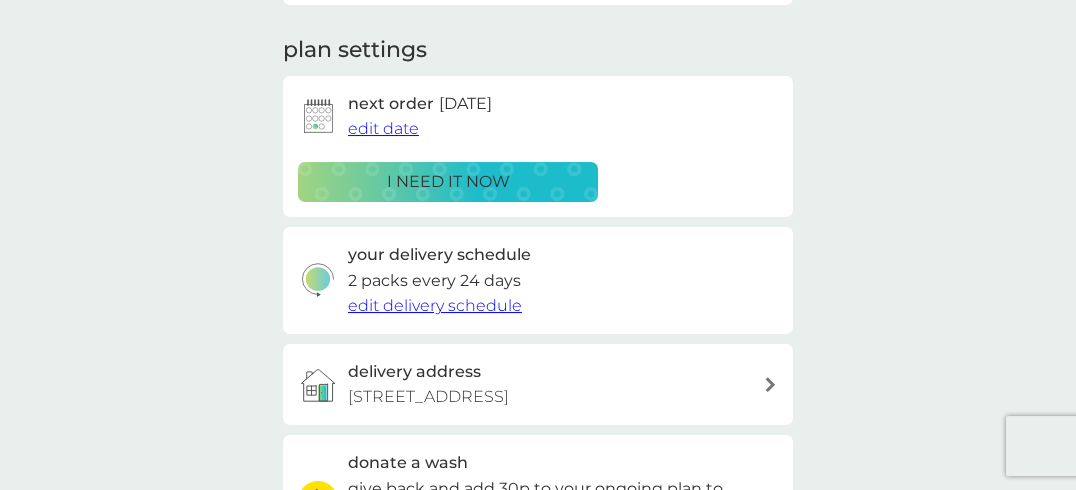 scroll, scrollTop: 0, scrollLeft: 0, axis: both 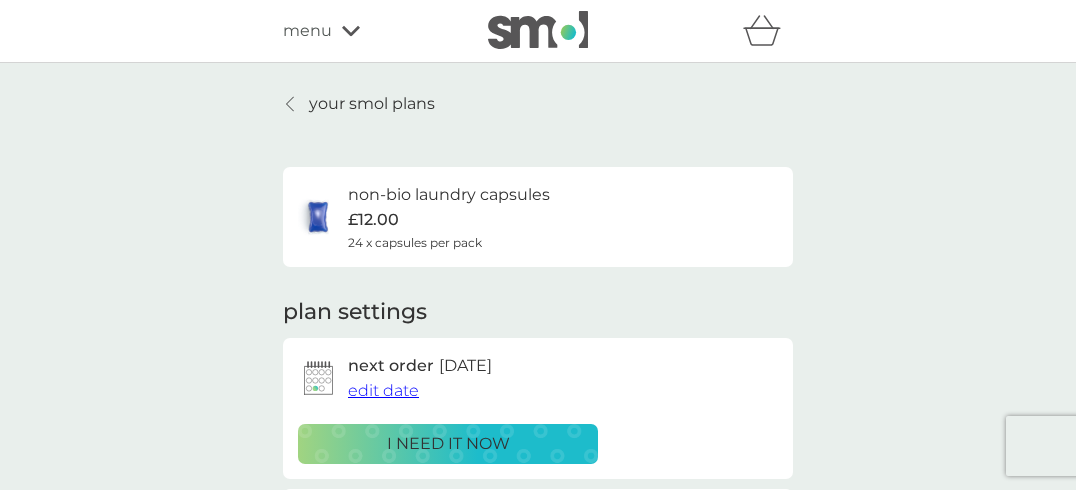 click on "edit date" at bounding box center (383, 390) 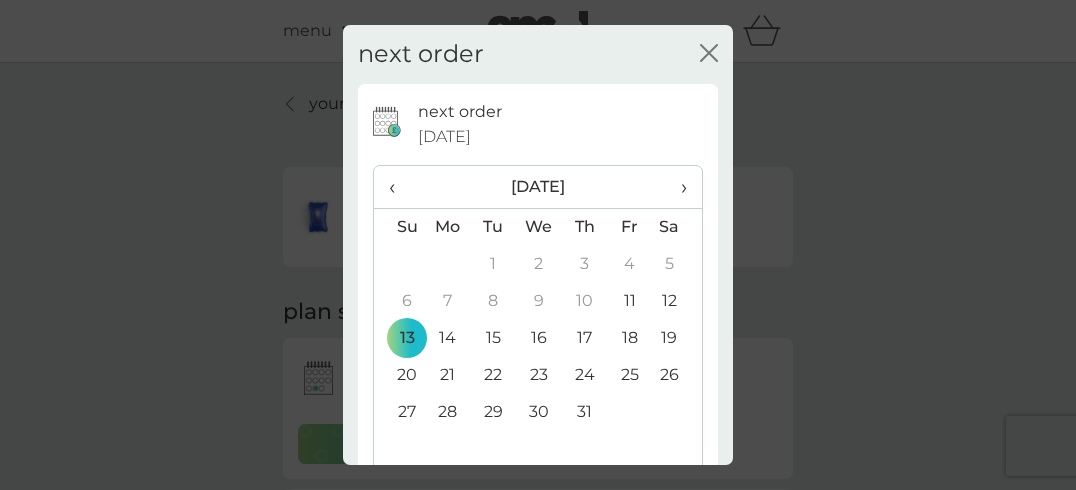 click on "19" at bounding box center [677, 338] 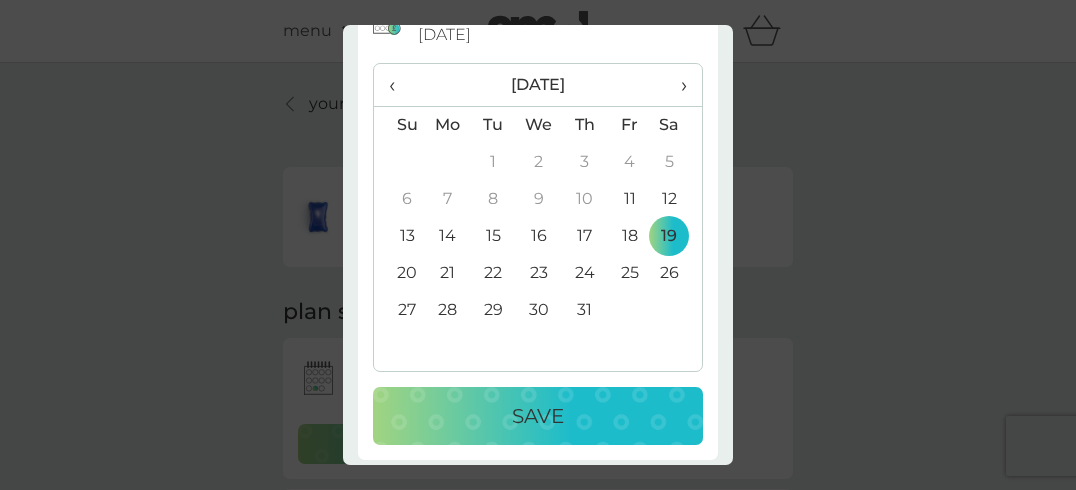 scroll, scrollTop: 111, scrollLeft: 0, axis: vertical 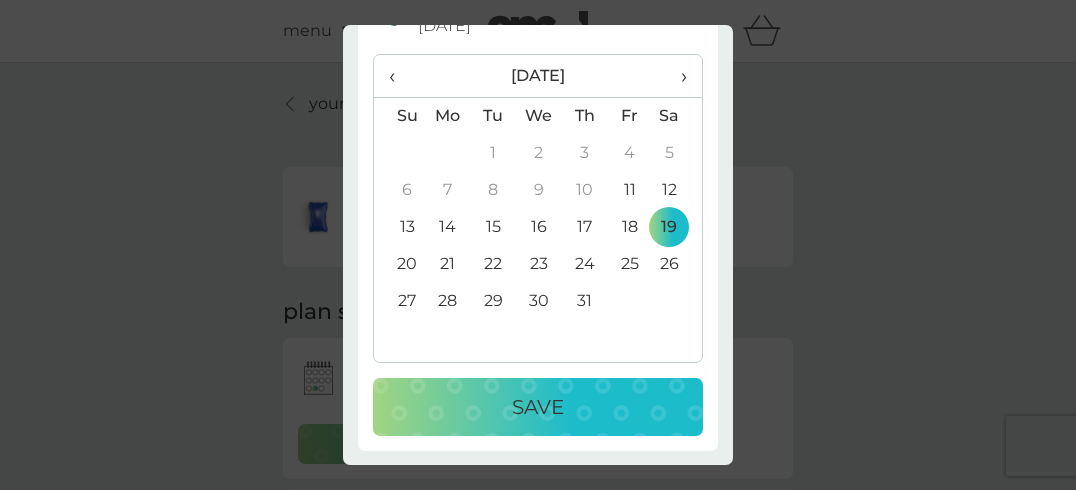 click on "Save" at bounding box center [538, 407] 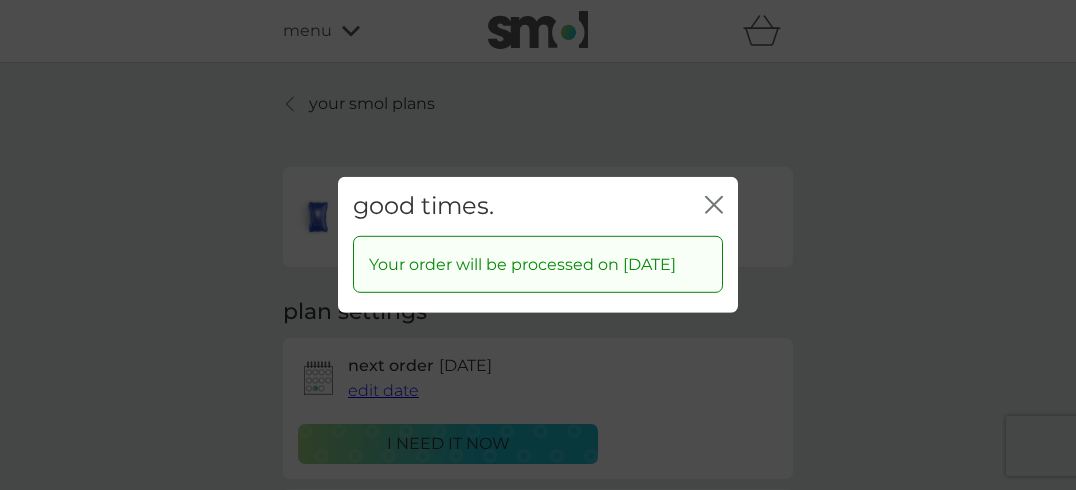 click 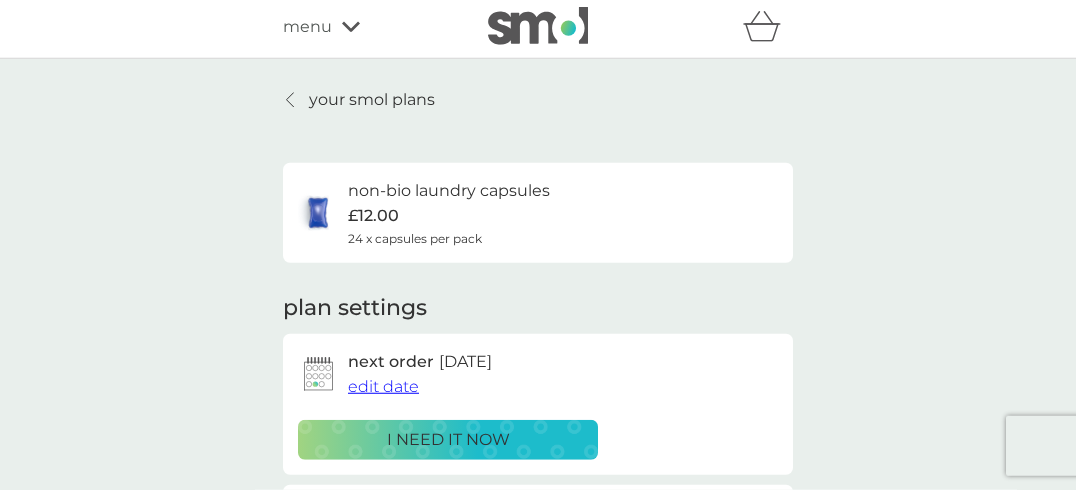 scroll, scrollTop: 0, scrollLeft: 0, axis: both 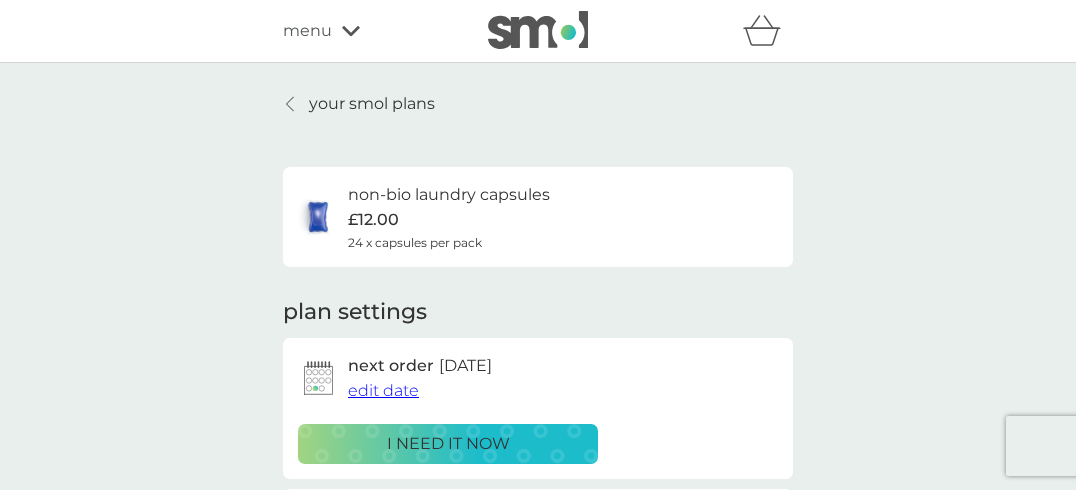 click on "your smol plans" at bounding box center (372, 104) 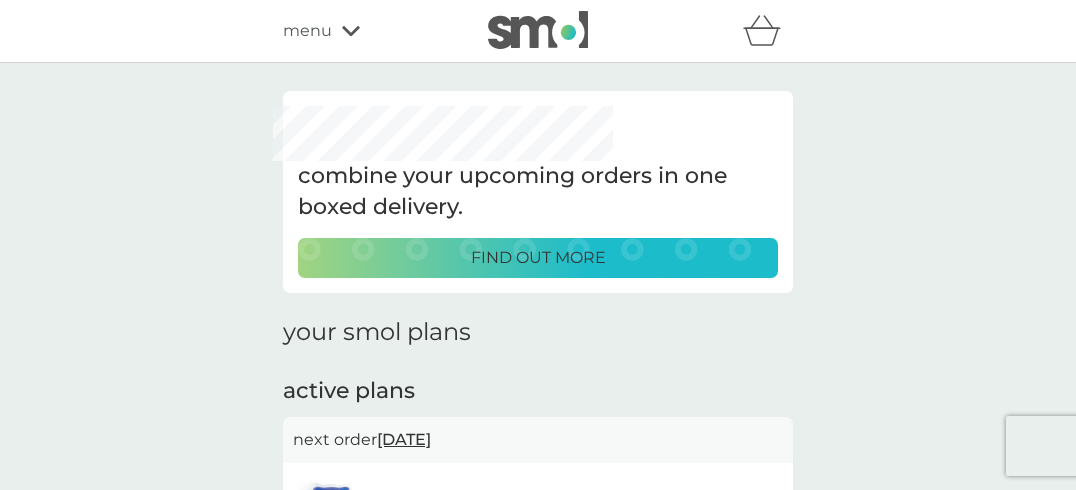 click on "find out more" at bounding box center [538, 258] 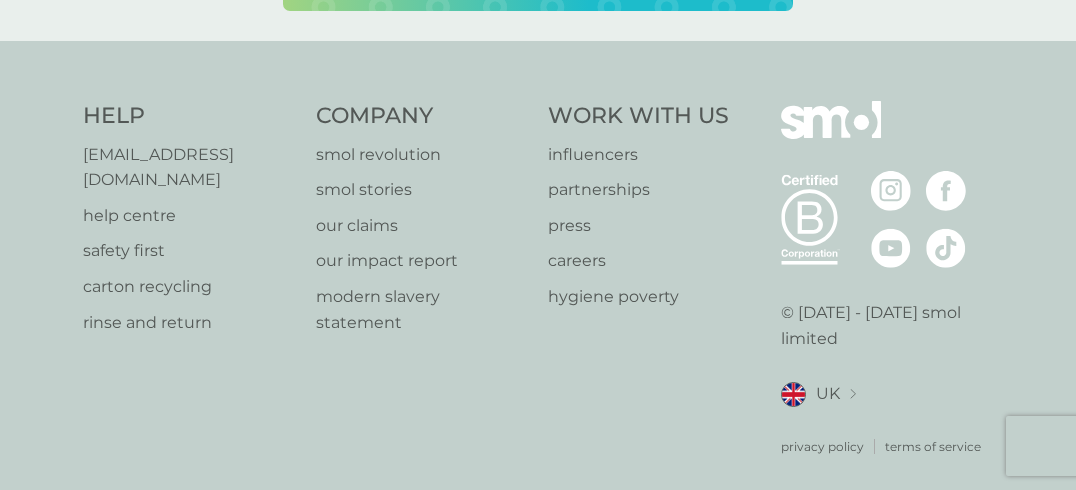 scroll, scrollTop: 0, scrollLeft: 0, axis: both 